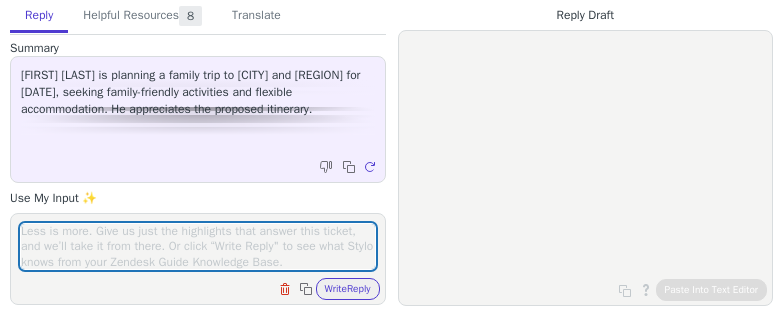click at bounding box center (198, 246) 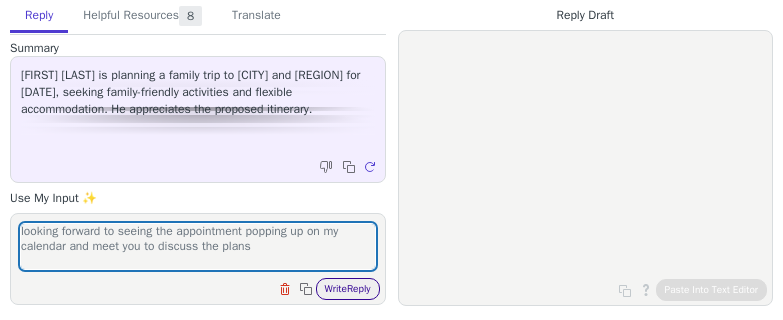 type on "looking forward to seeing the appointment popping up on my calendar and meet you to discuss the plans" 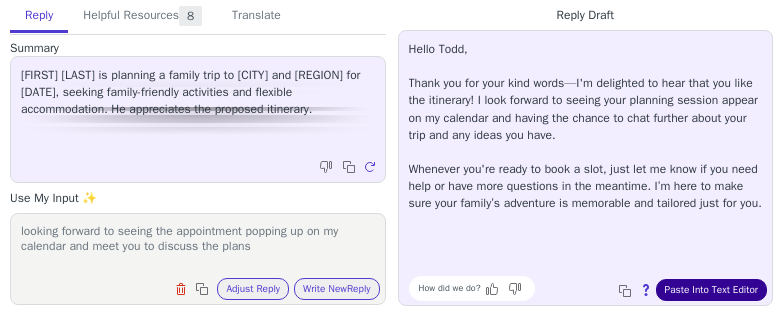 click on "Paste Into Text Editor" at bounding box center (711, 290) 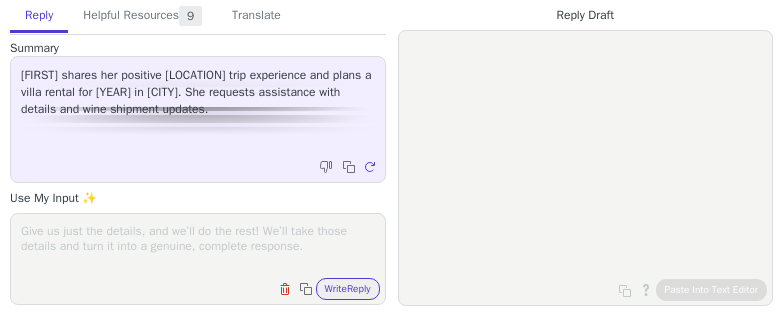 scroll, scrollTop: 0, scrollLeft: 0, axis: both 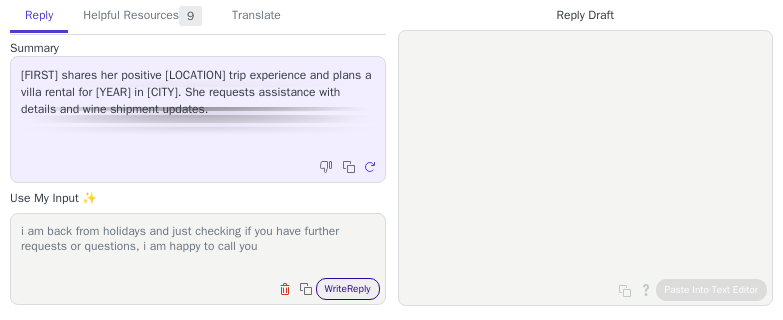 type on "i am back from holidays and just checking if you have further requests or questions, i am happy to call you" 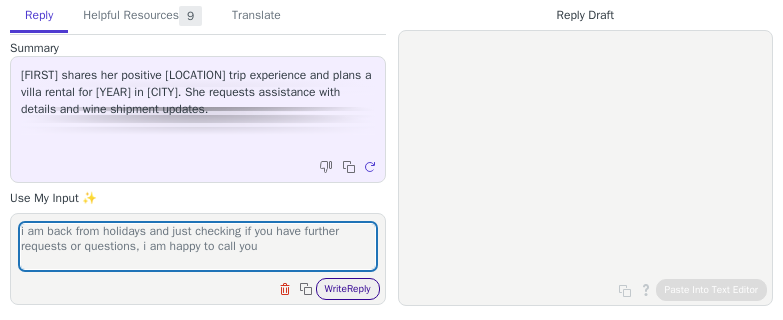 click on "Write  Reply" at bounding box center [348, 289] 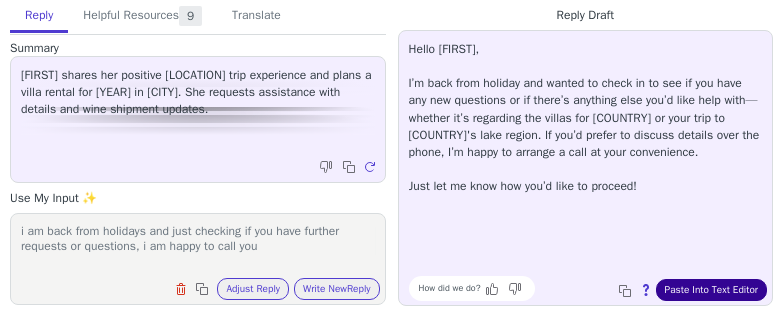 click on "Paste Into Text Editor" at bounding box center (711, 290) 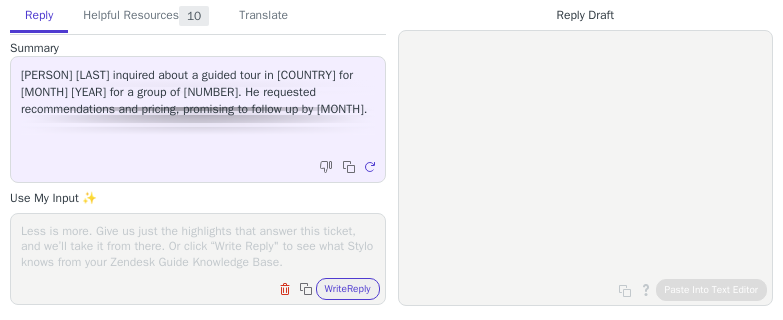 scroll, scrollTop: 0, scrollLeft: 0, axis: both 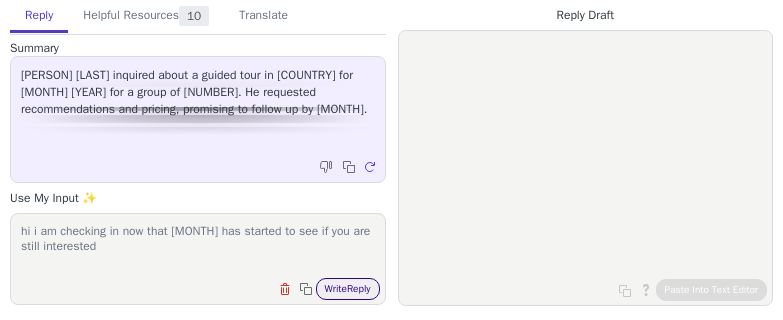 type on "hi i am checking in now that [MONTH] has started to see if you are still interested" 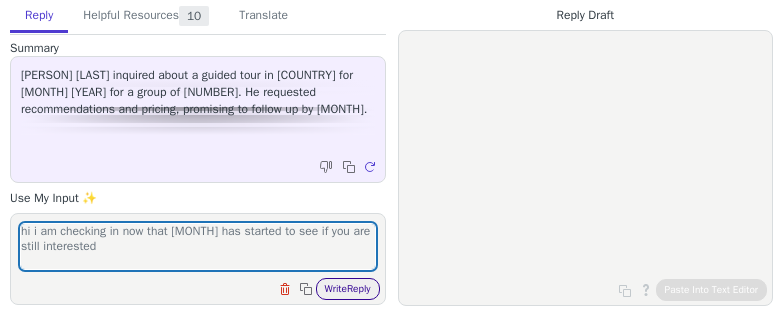 click on "Write  Reply" at bounding box center [348, 289] 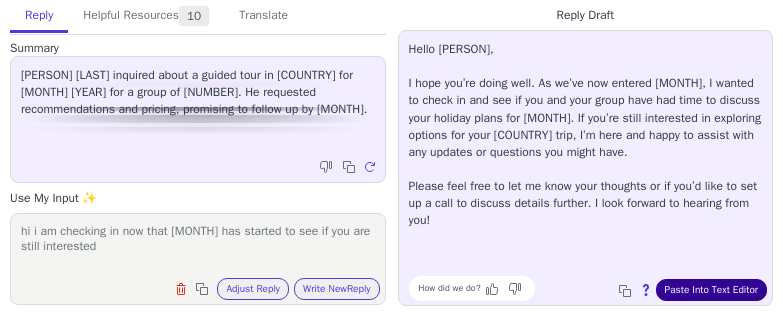 click on "Paste Into Text Editor" at bounding box center (711, 290) 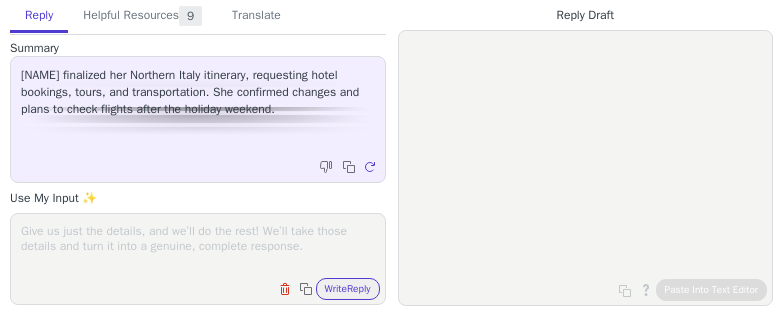 scroll, scrollTop: 0, scrollLeft: 0, axis: both 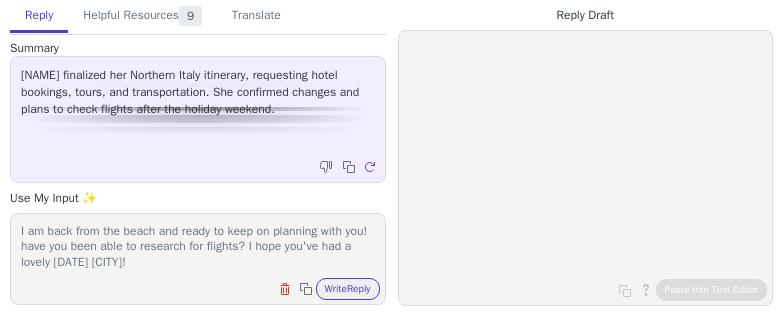 click on "I am back from the beach and ready to keep on planning with you! have you been able to research for flights? I hope you've had a lovely [DATE] [CITY]!" at bounding box center (198, 246) 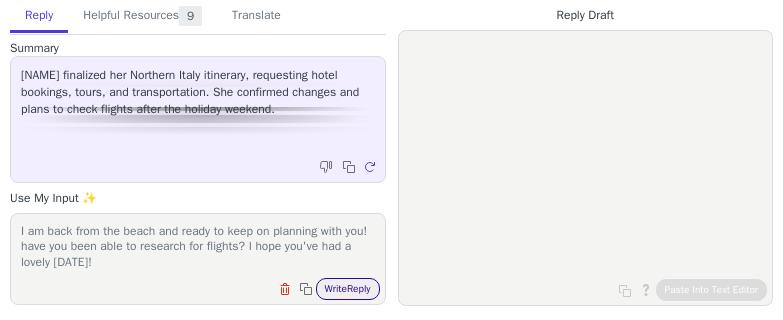 type on "I am back from the beach and ready to keep on planning with you! have you been able to research for flights? I hope you've had a lovely [DATE]!" 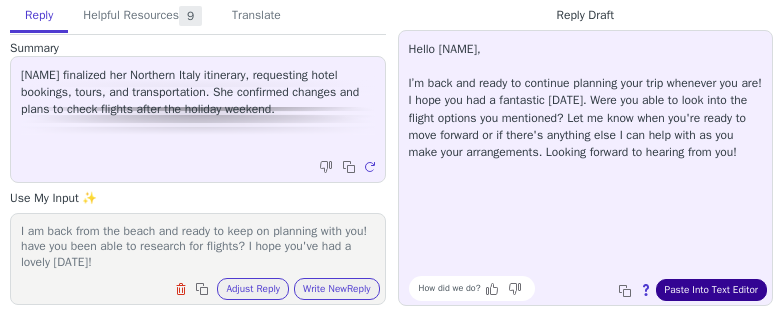 click on "Paste Into Text Editor" at bounding box center (711, 290) 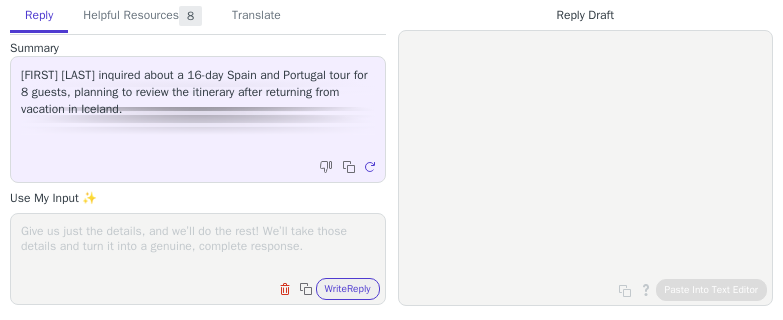 scroll, scrollTop: 0, scrollLeft: 0, axis: both 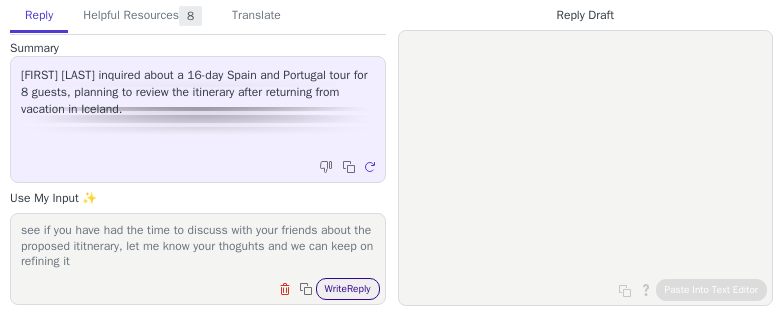 type on "a couple of weeks have already passed and wanted to check in a see if you have had the time to discuss with your friends about the proposed ititnerary, let me know your thoguhts and we can keep on refining it" 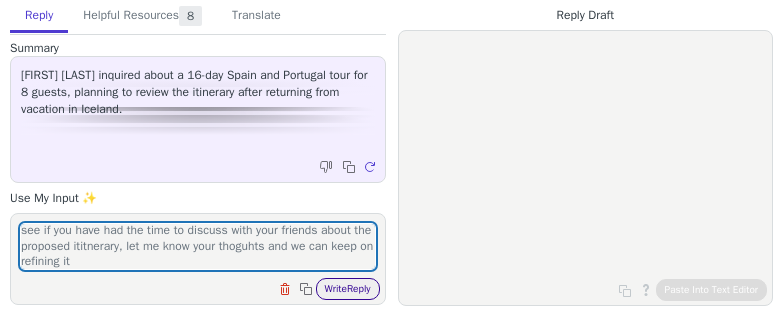 click on "Write  Reply" at bounding box center [348, 289] 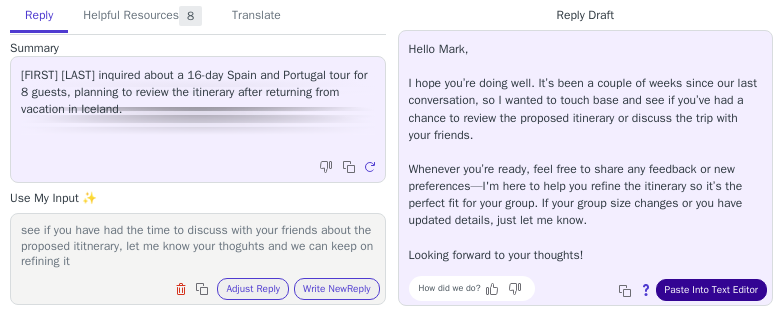 click on "Paste Into Text Editor" at bounding box center [711, 290] 